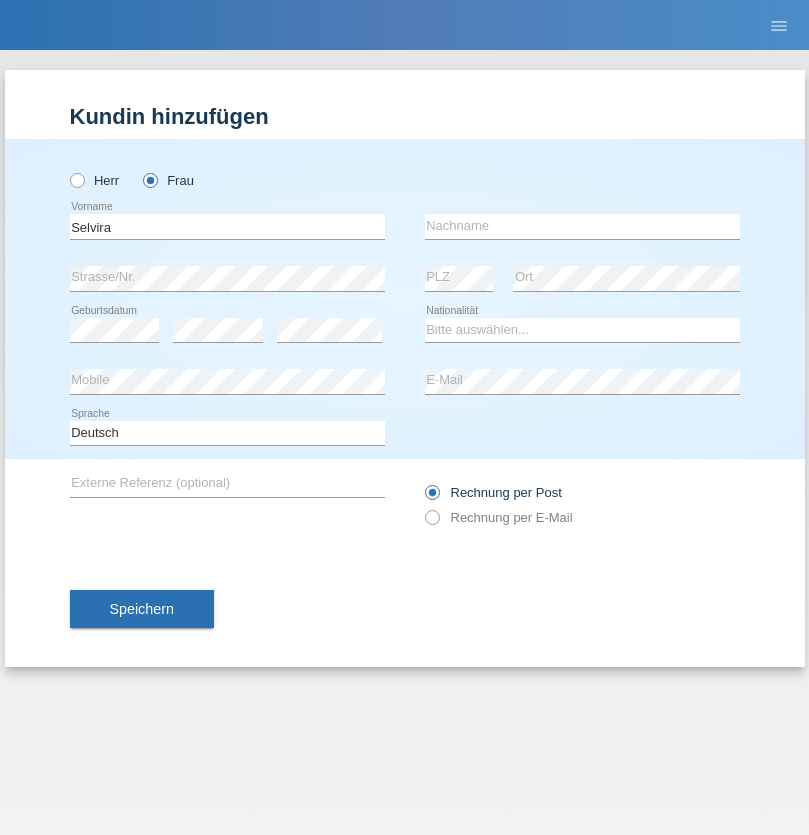 scroll, scrollTop: 0, scrollLeft: 0, axis: both 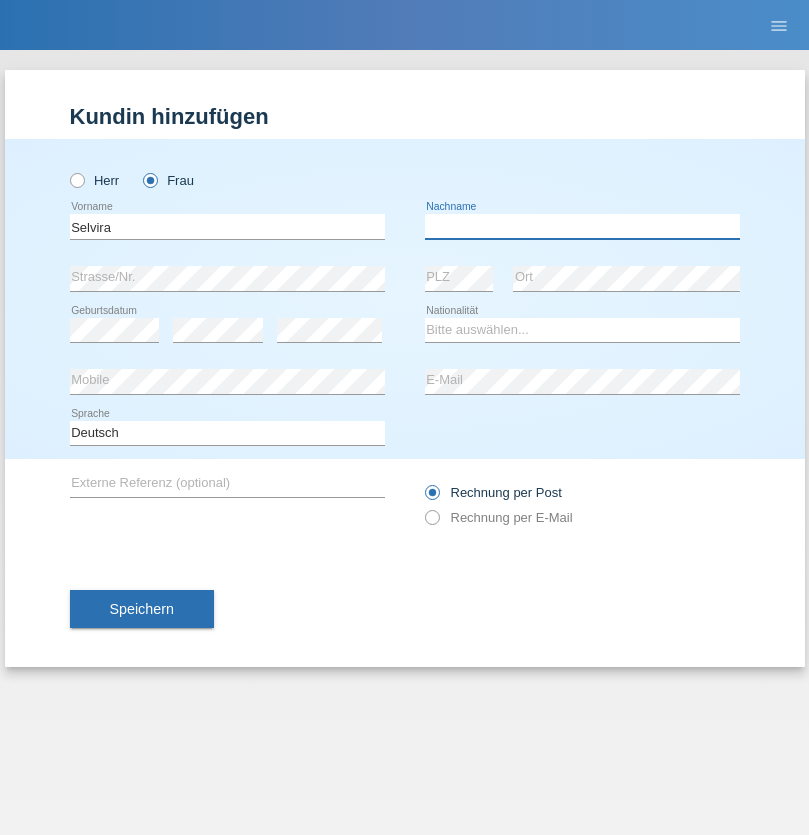 click at bounding box center (582, 226) 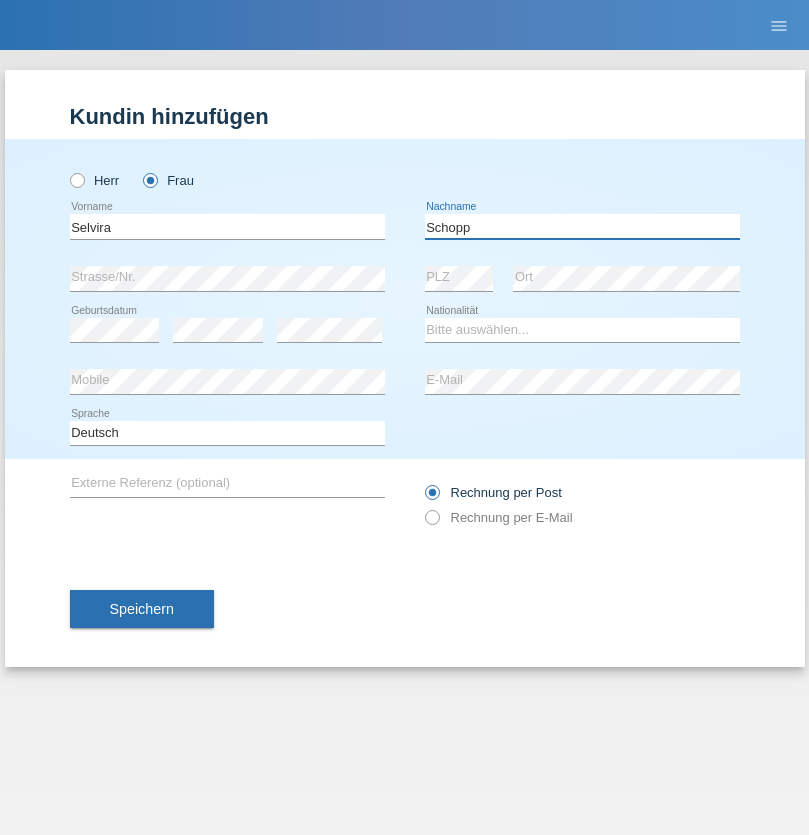 type on "Schopp" 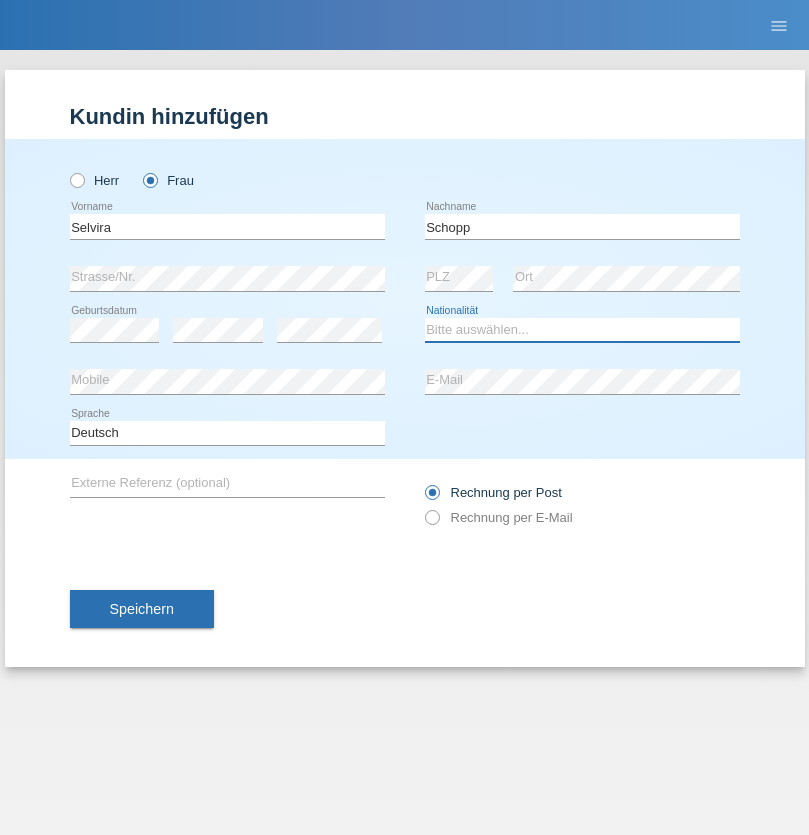 select on "CH" 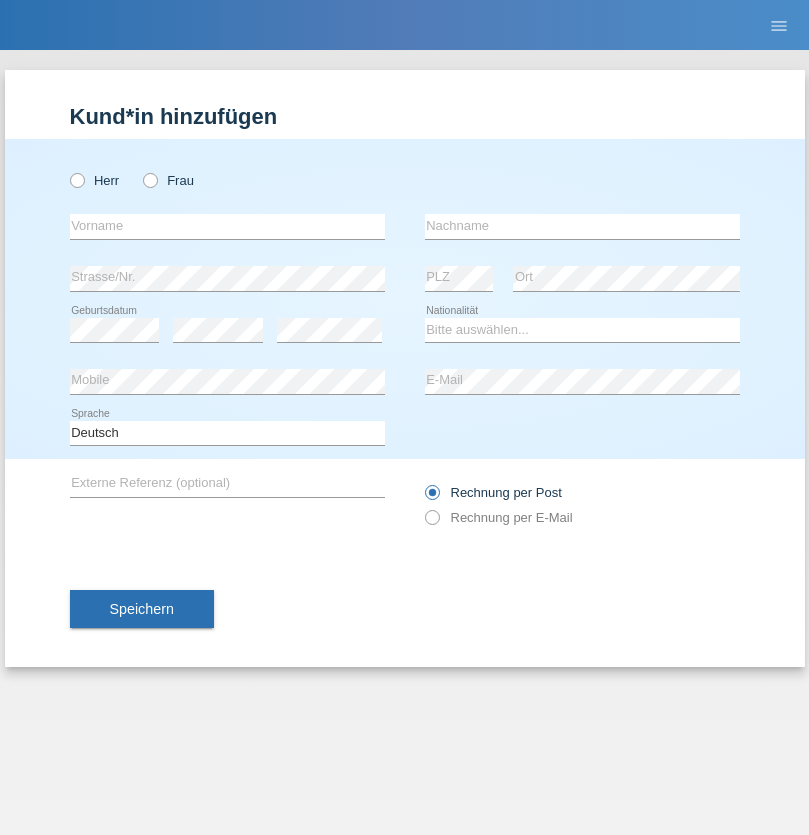 scroll, scrollTop: 0, scrollLeft: 0, axis: both 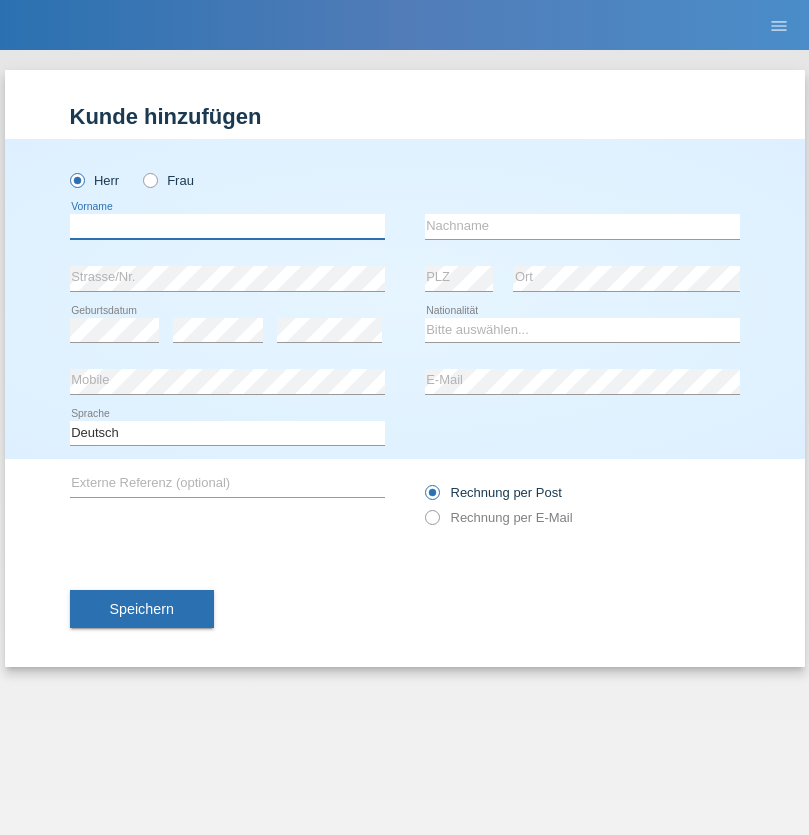 click at bounding box center [227, 226] 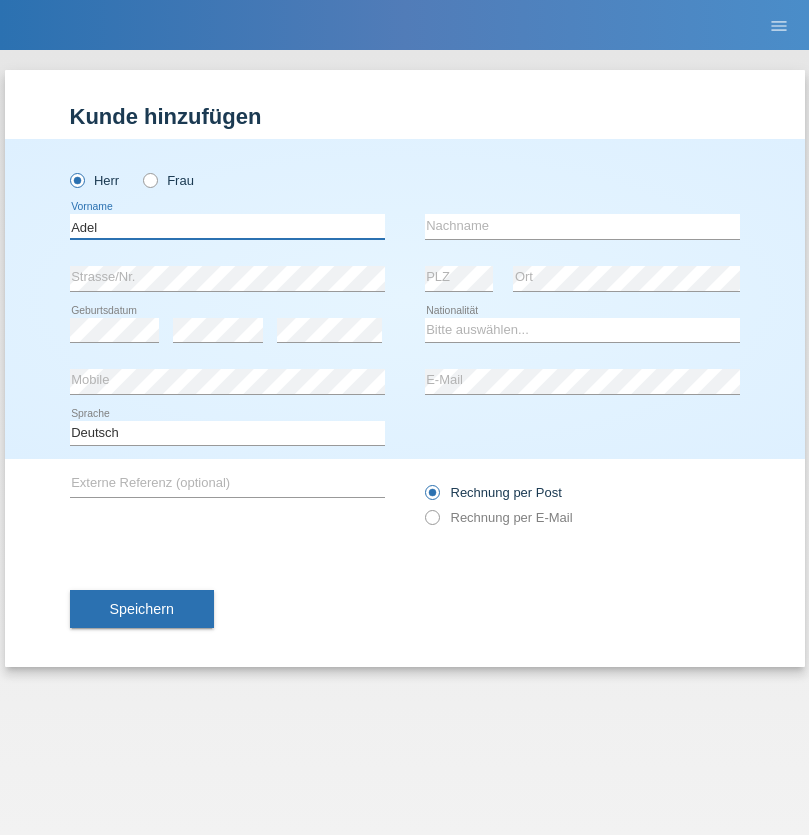 type on "Adel" 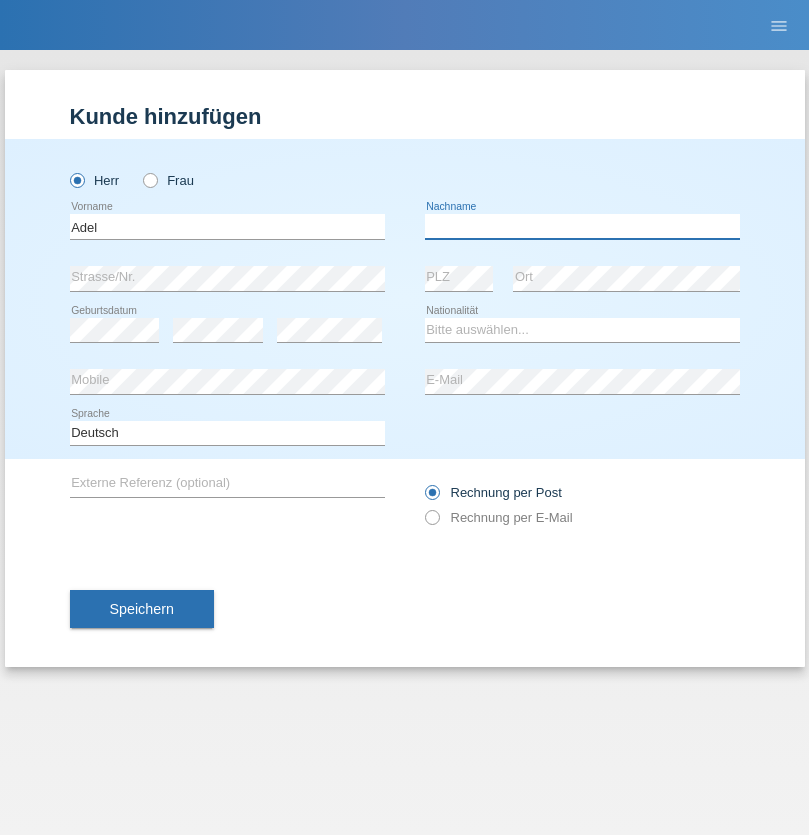click at bounding box center (582, 226) 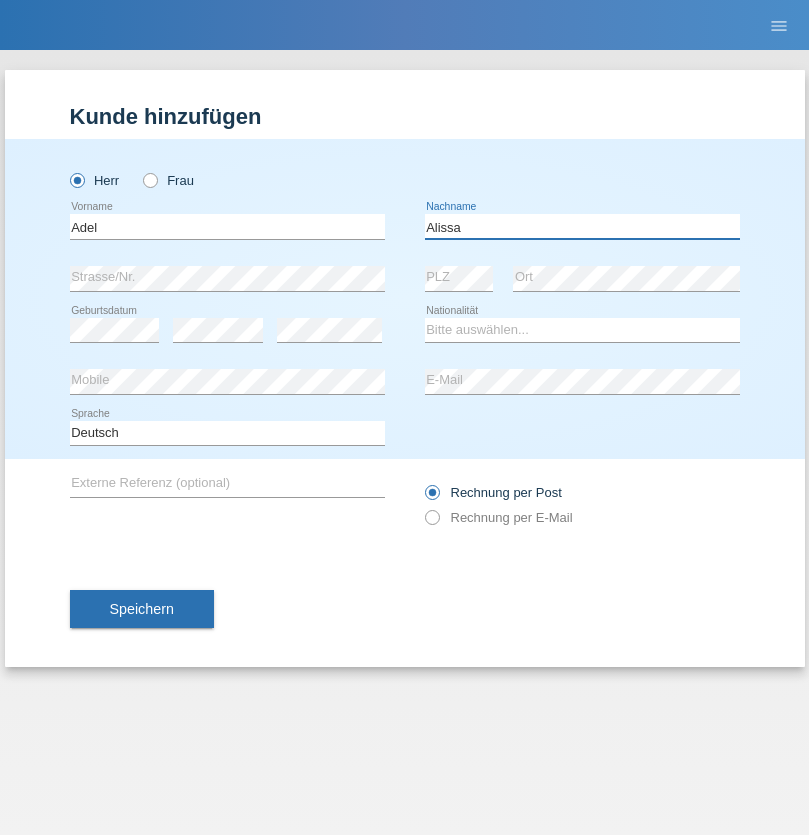type on "Alissa" 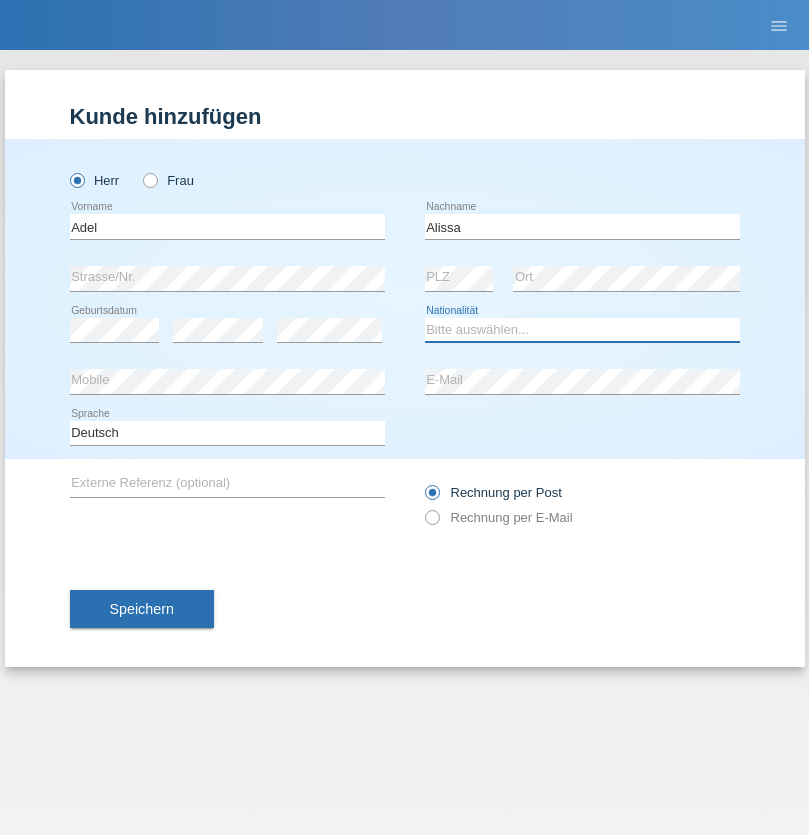 select on "SY" 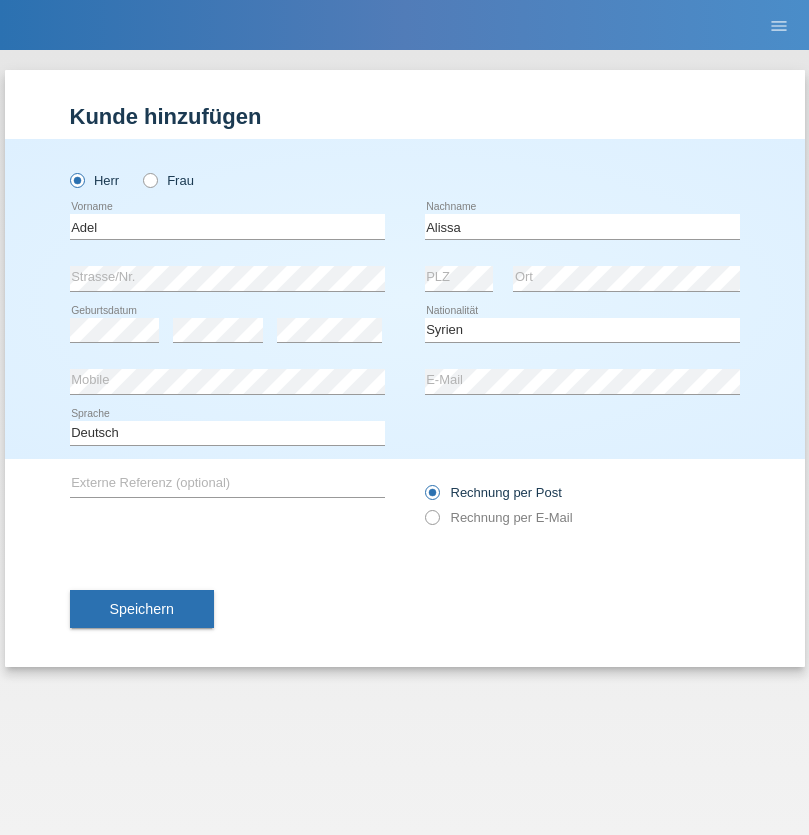 select on "C" 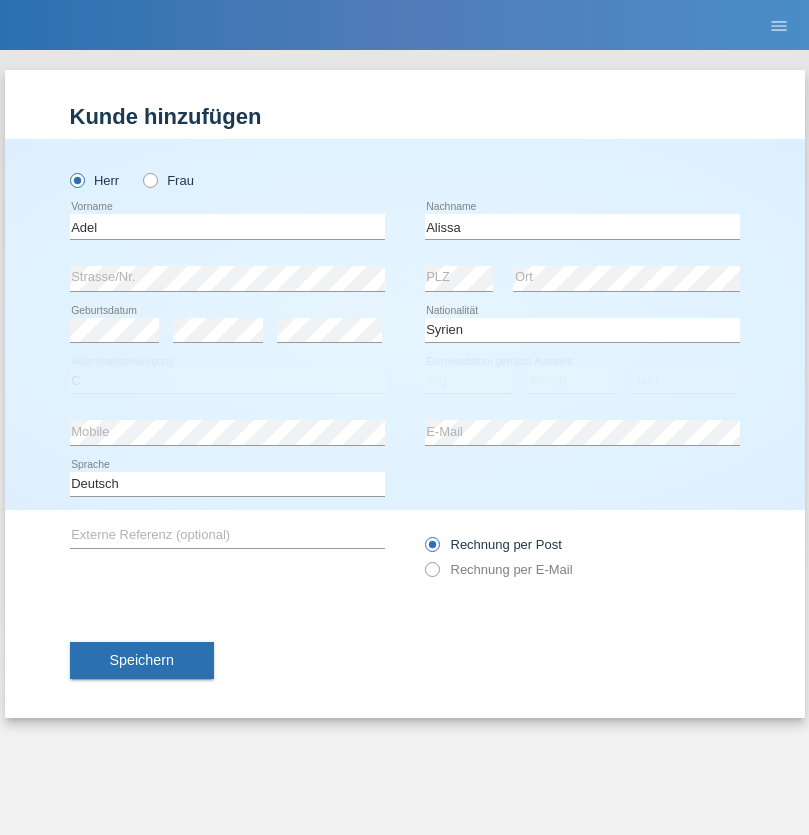 select on "20" 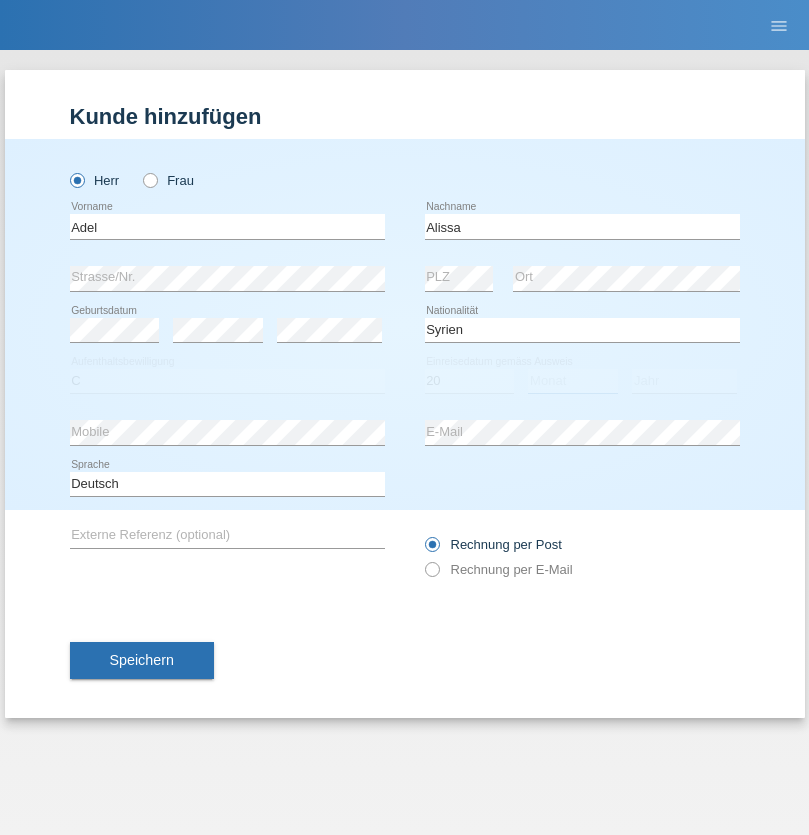 select on "09" 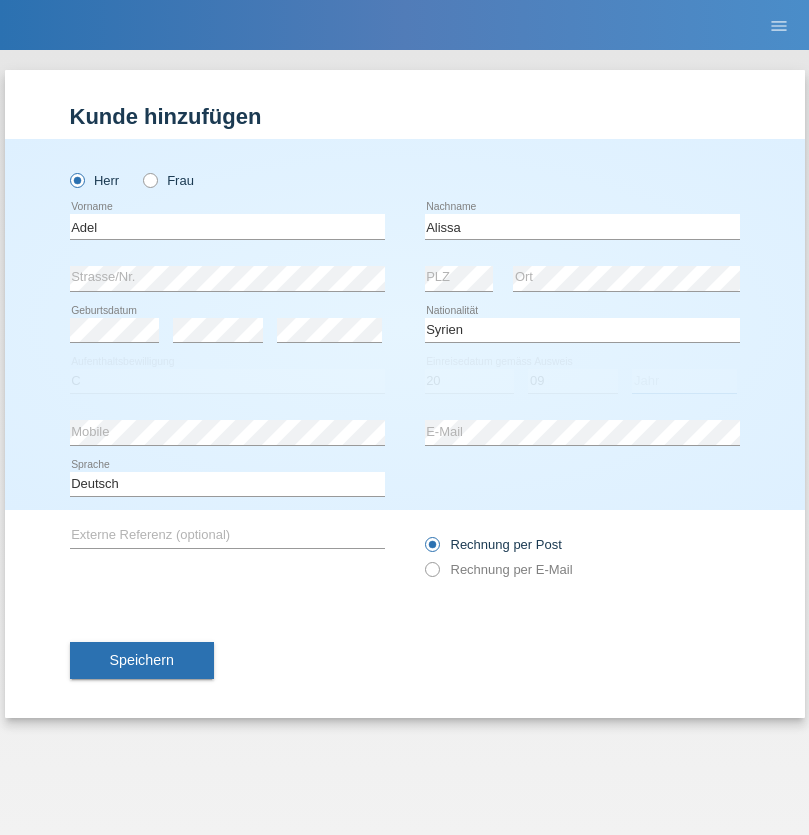 select on "2018" 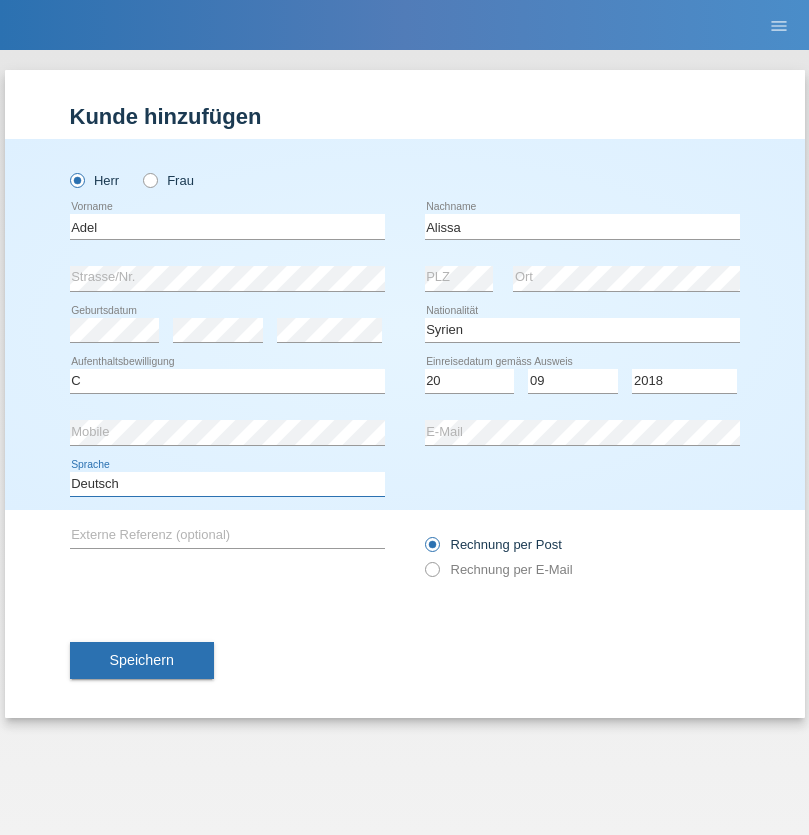 select on "en" 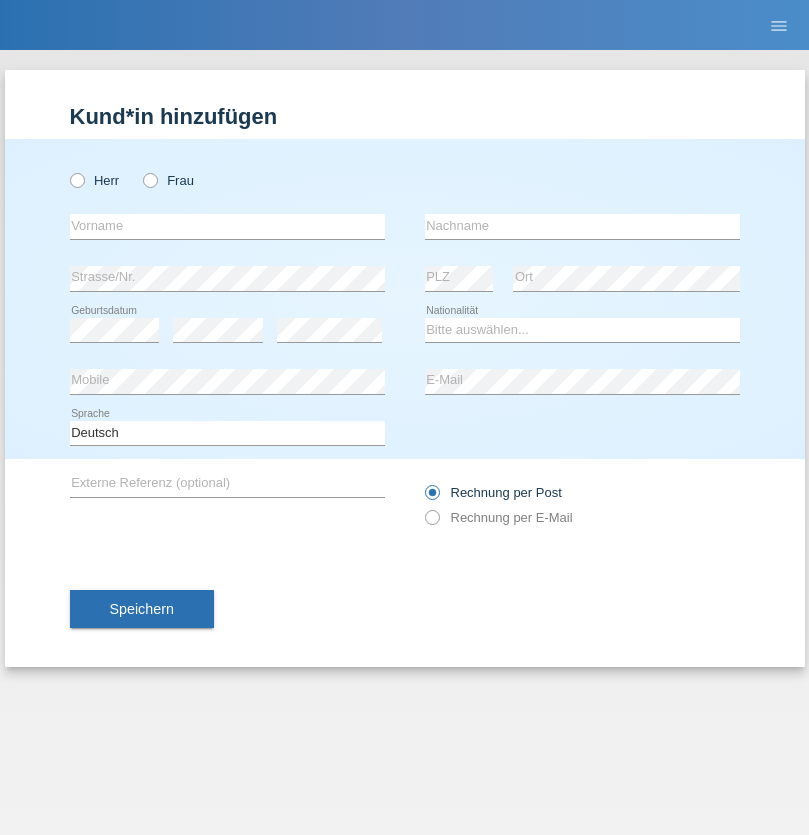 scroll, scrollTop: 0, scrollLeft: 0, axis: both 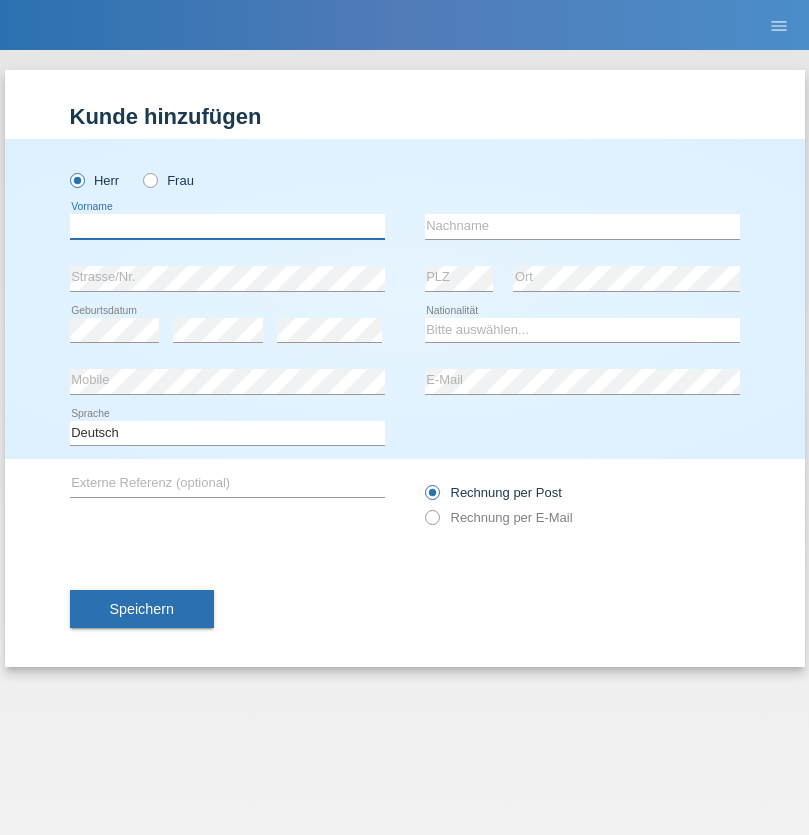 click at bounding box center [227, 226] 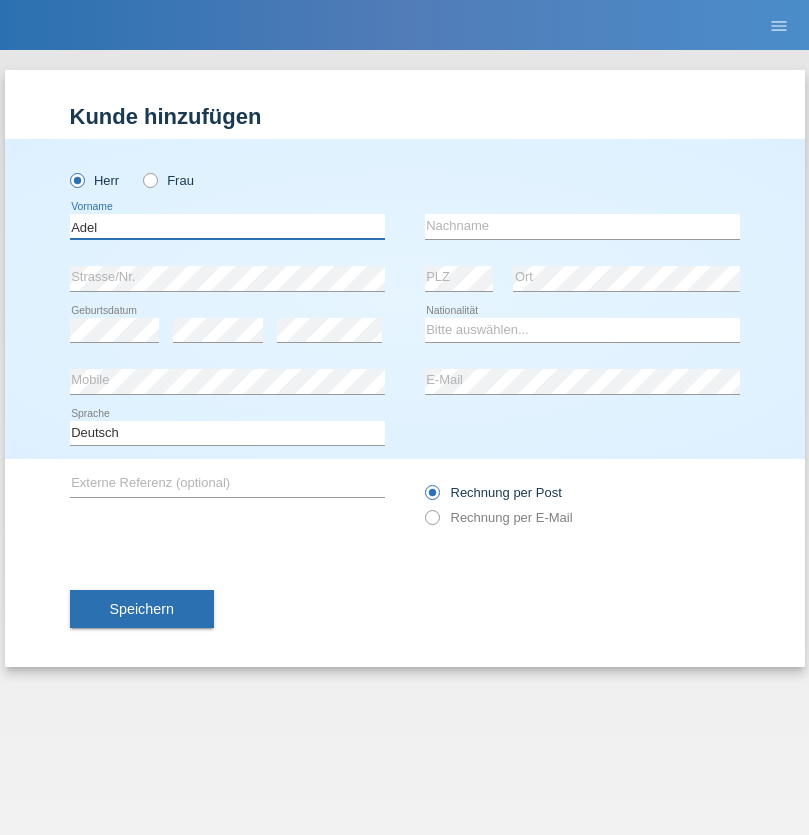 type on "Adel" 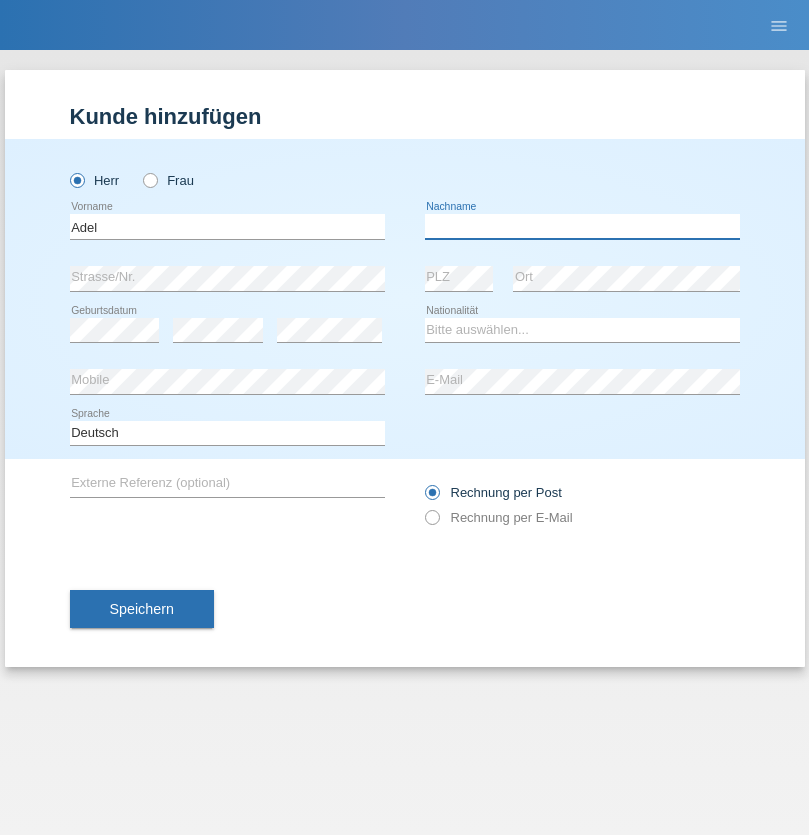 click at bounding box center [582, 226] 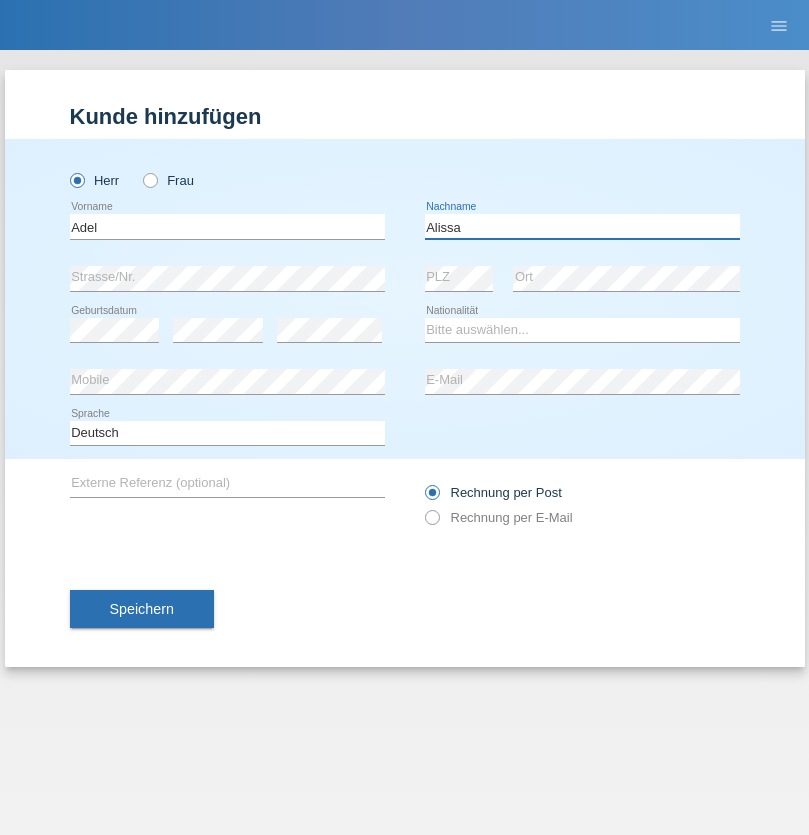 type on "Alissa" 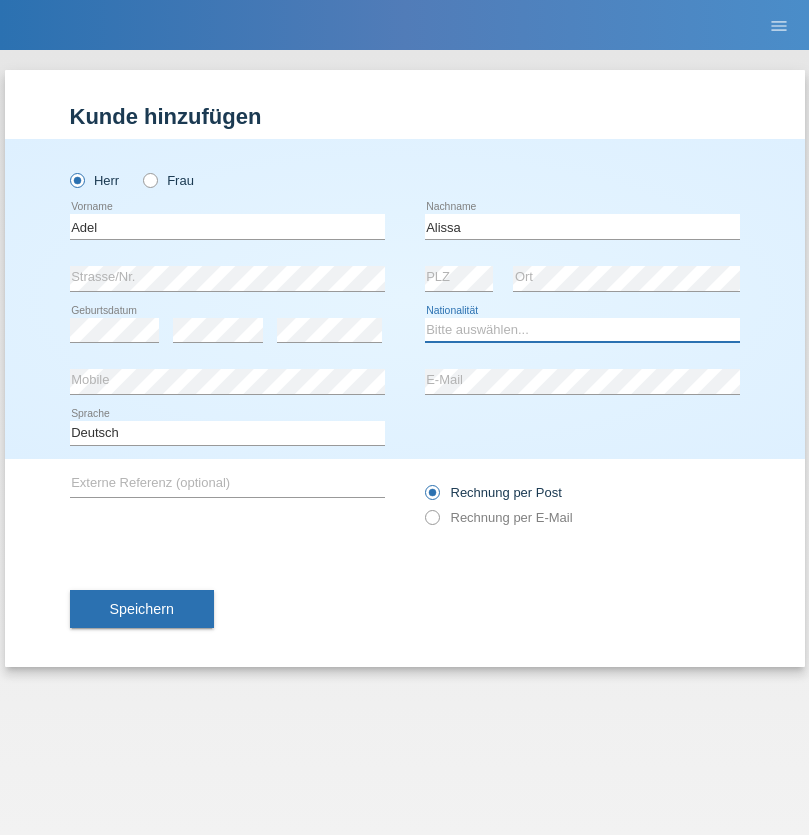 select on "SY" 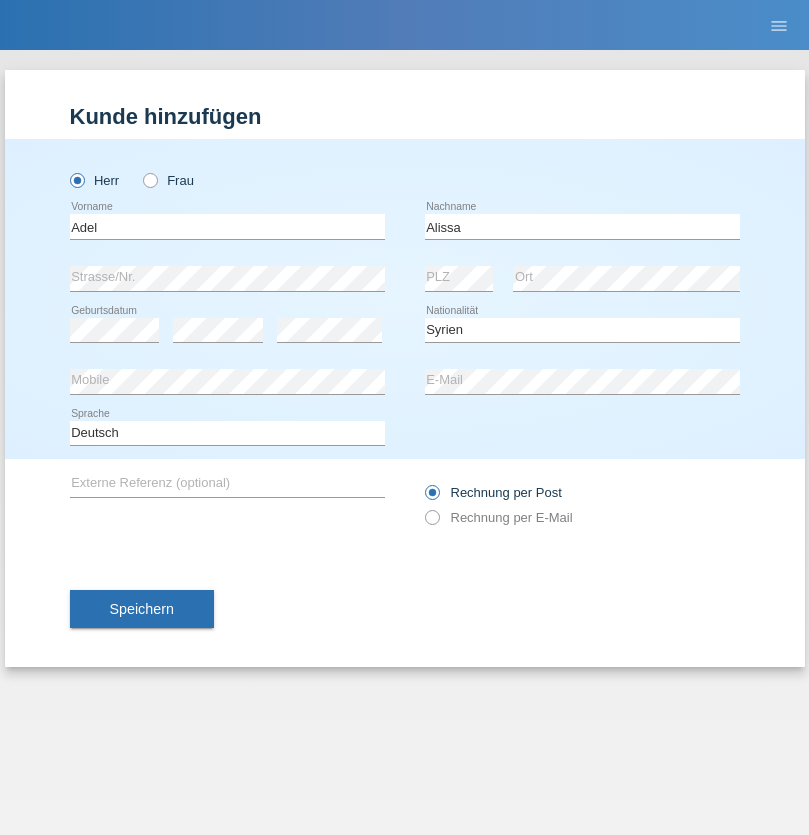 select on "C" 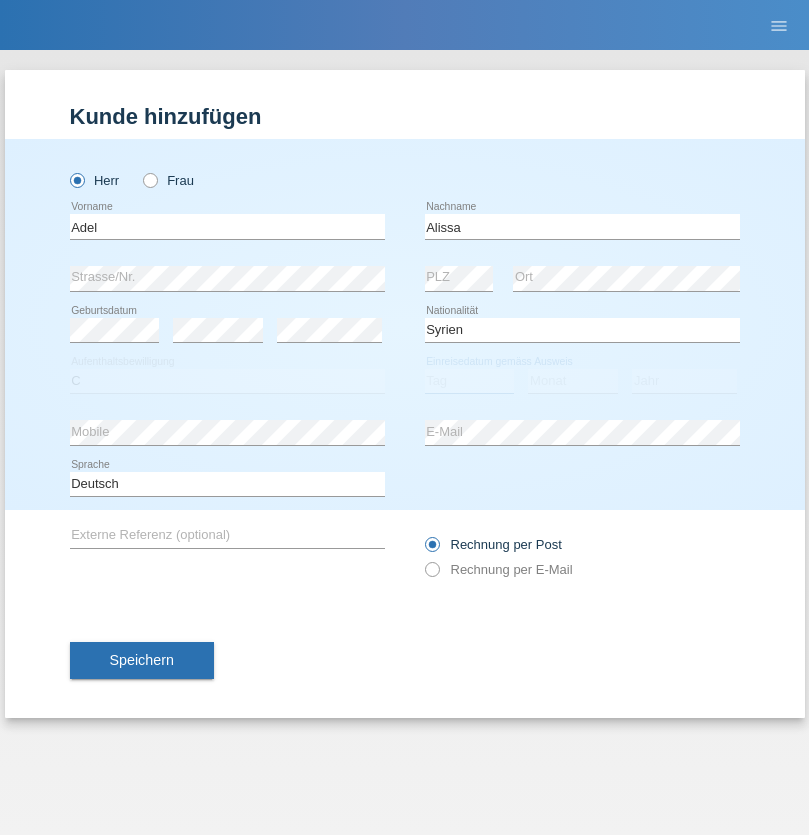 select on "20" 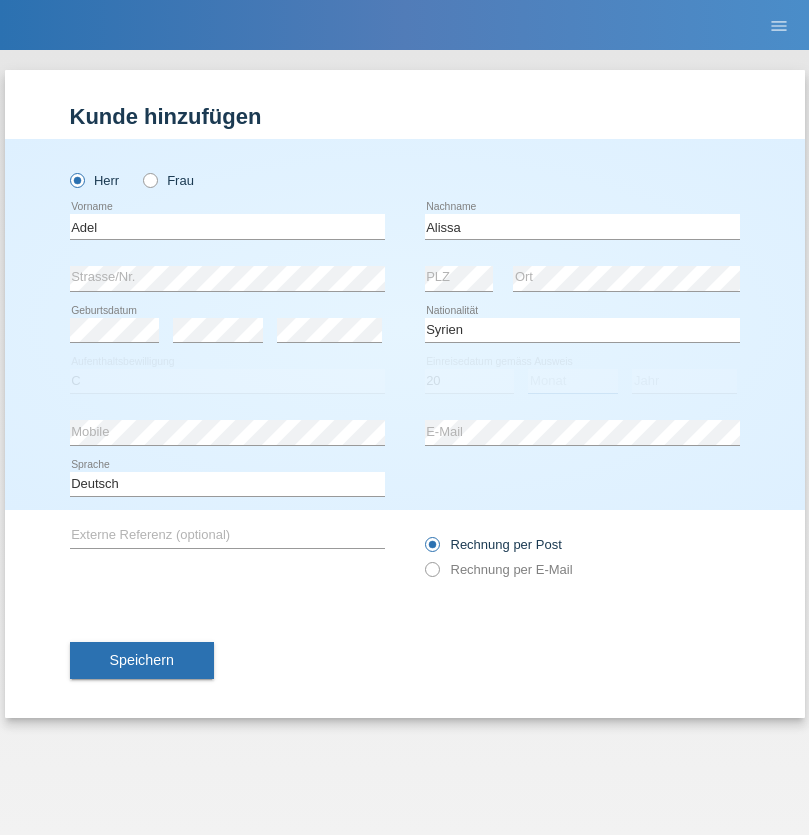 select on "09" 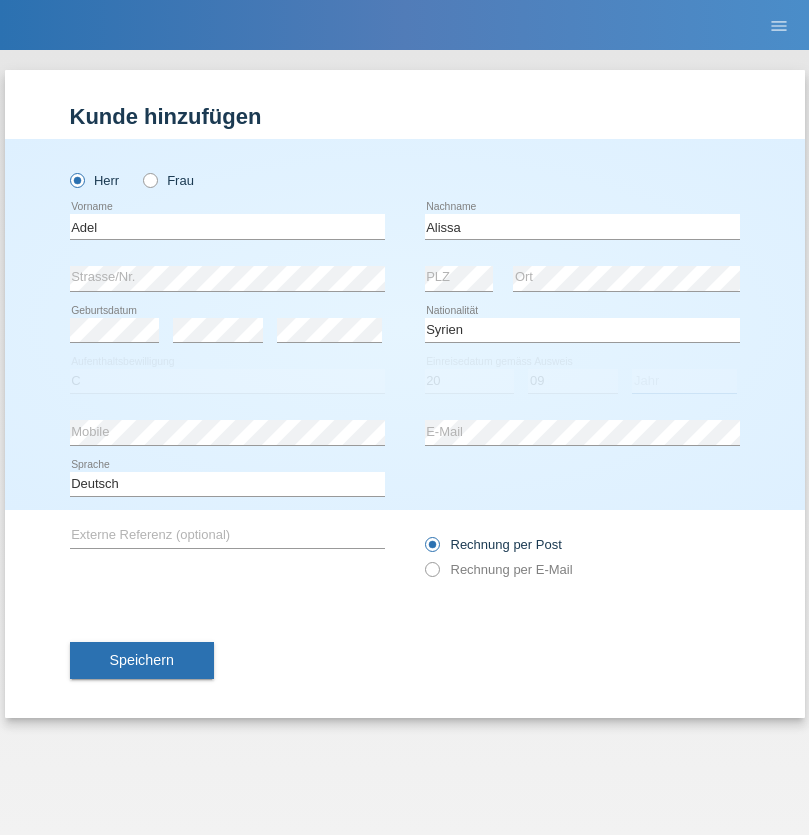 select on "2018" 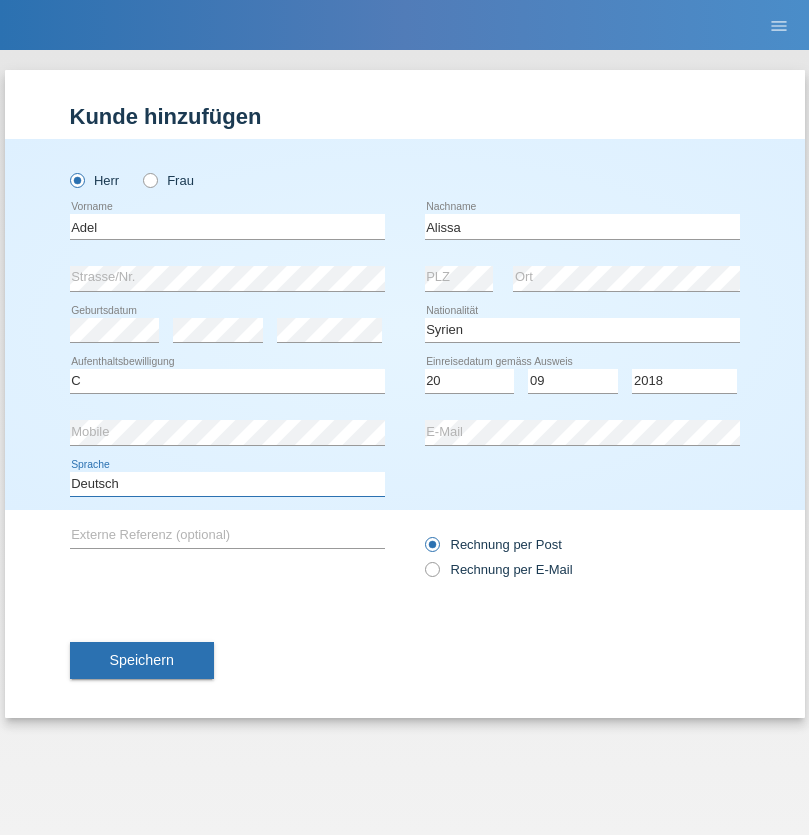select on "en" 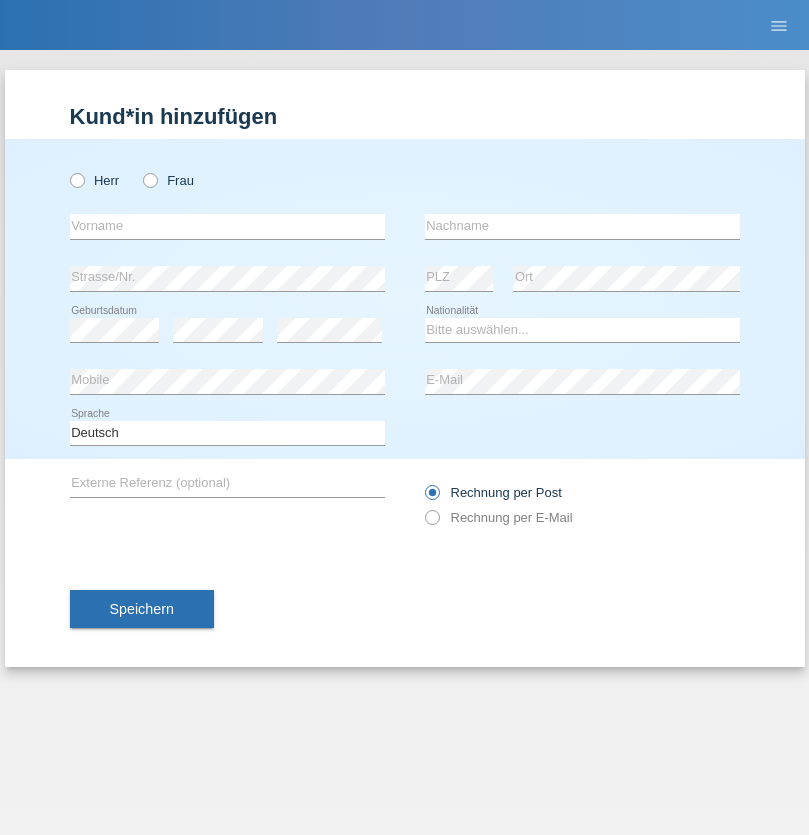 scroll, scrollTop: 0, scrollLeft: 0, axis: both 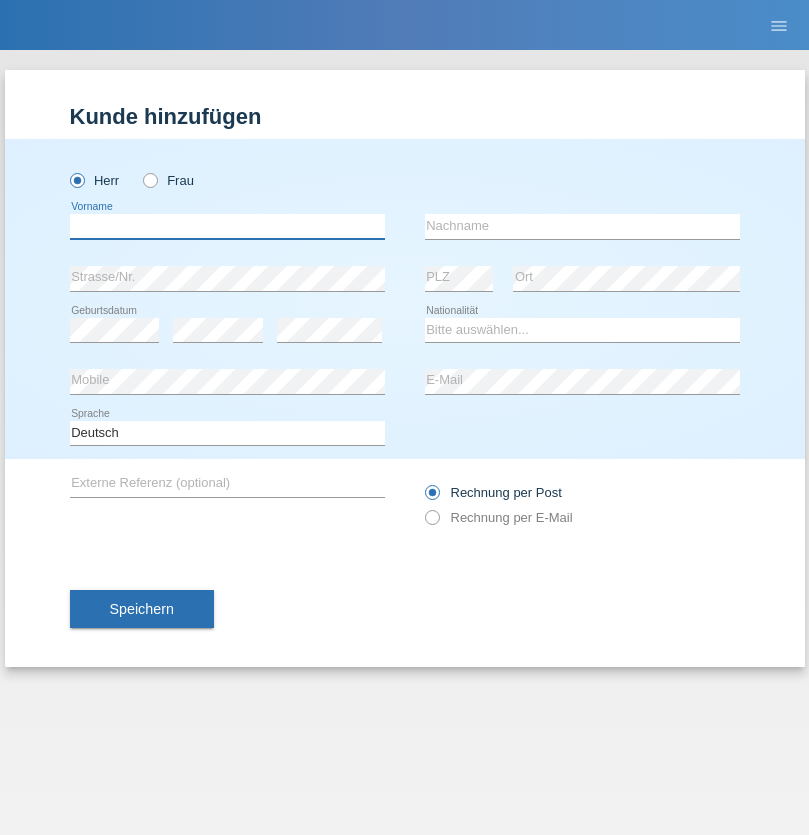 click at bounding box center (227, 226) 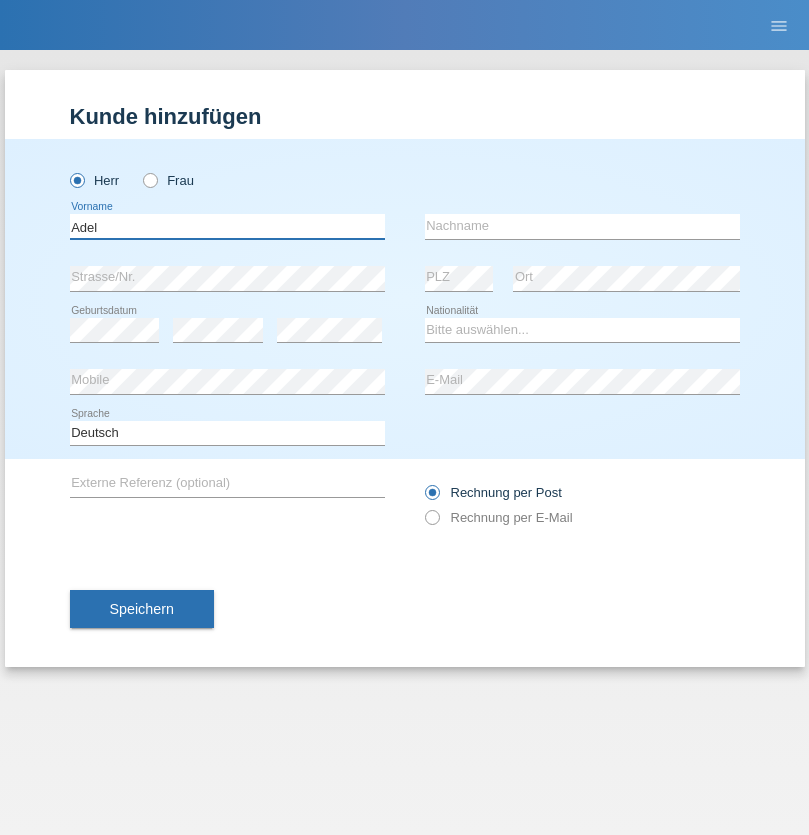 type on "Adel" 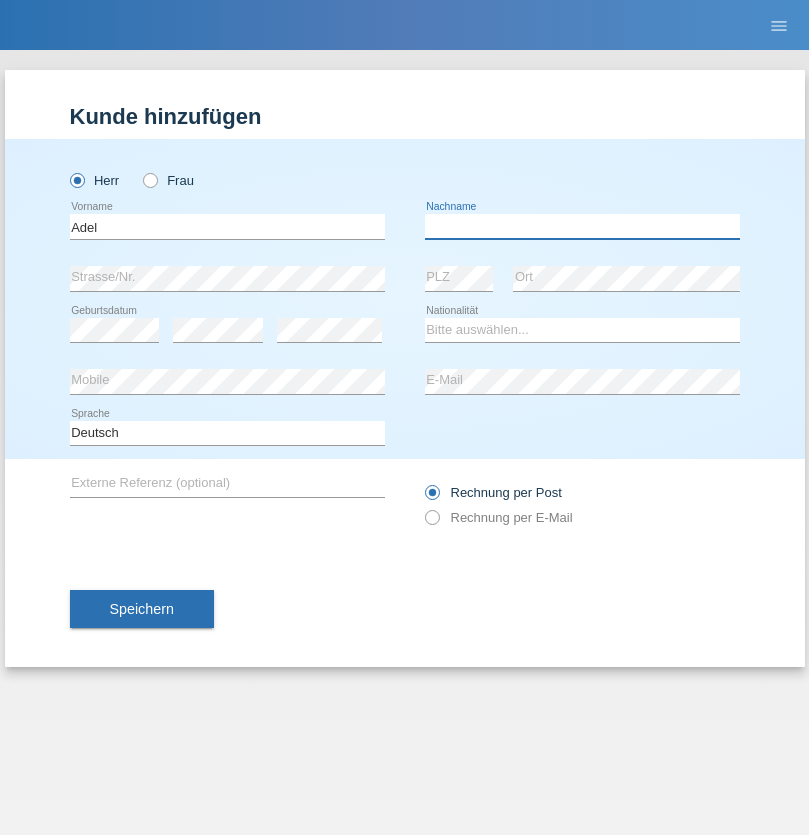 click at bounding box center [582, 226] 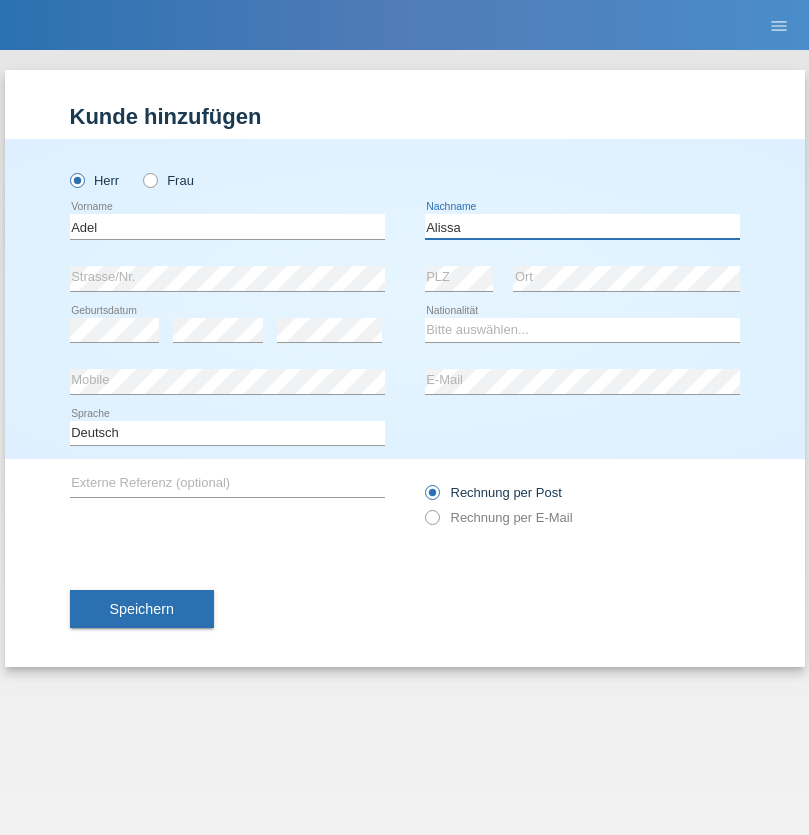 type on "Alissa" 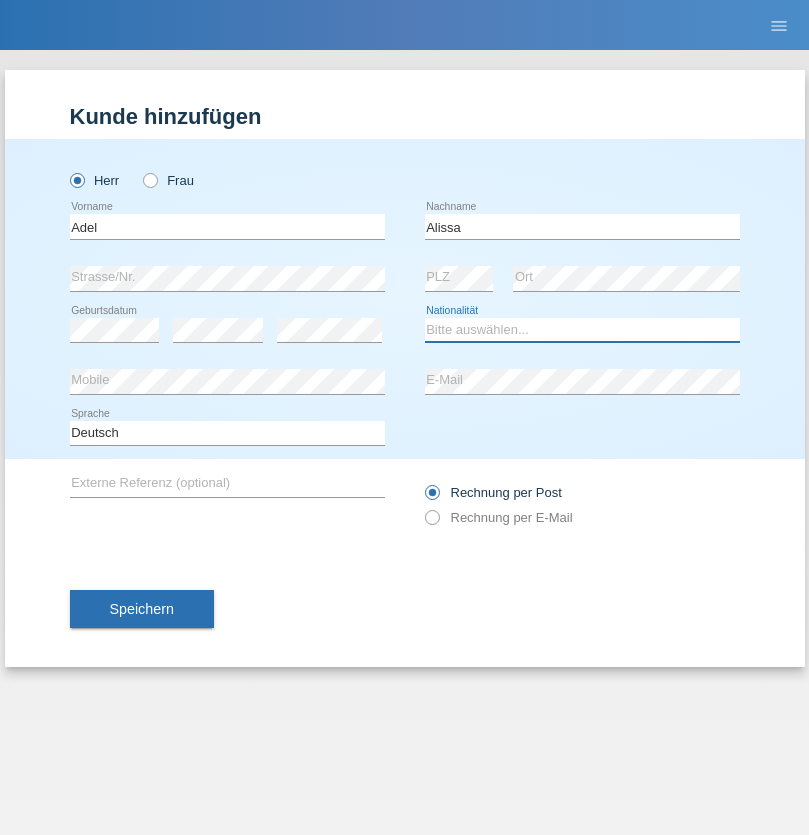 select on "SY" 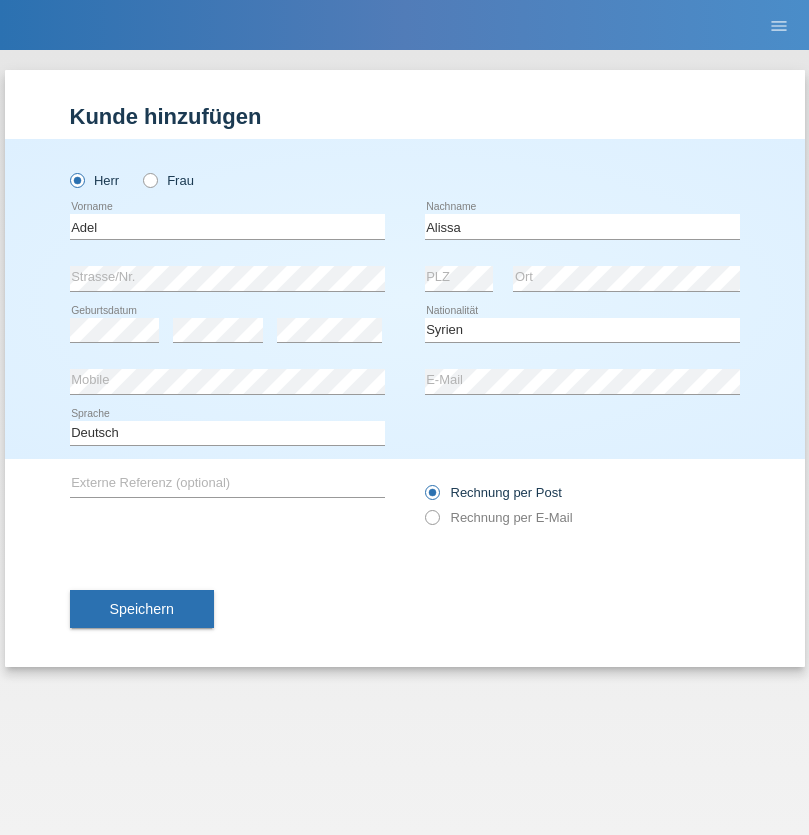 select on "C" 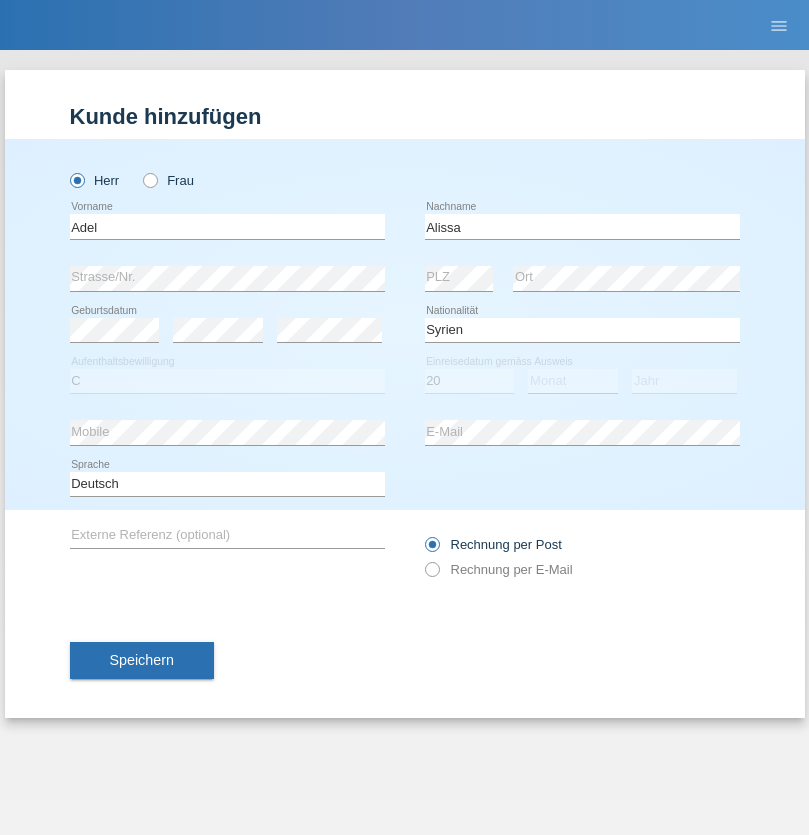 select on "09" 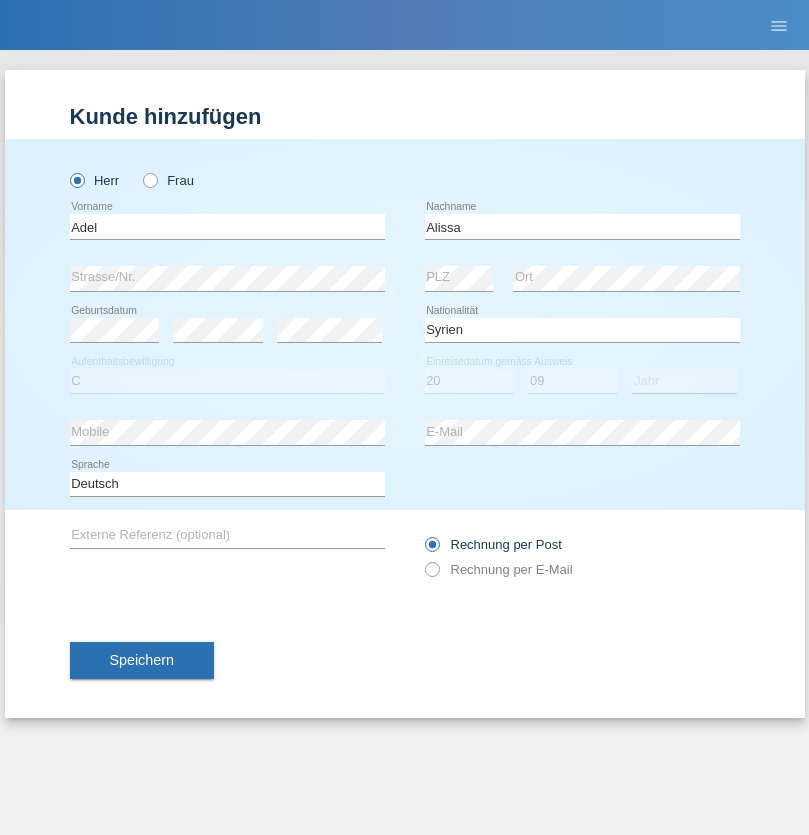 select on "2018" 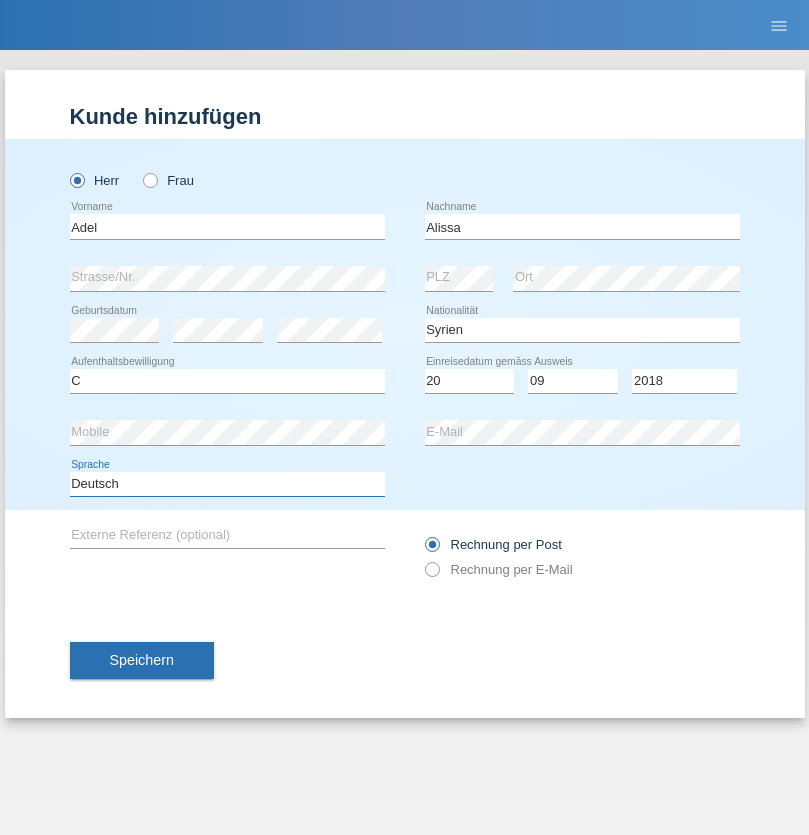 select on "en" 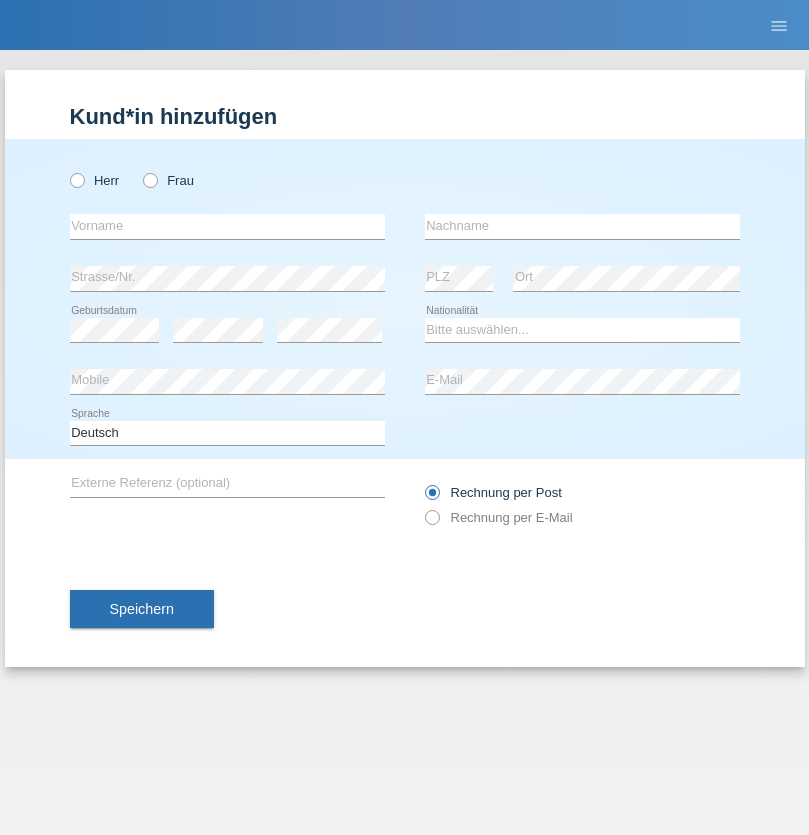 scroll, scrollTop: 0, scrollLeft: 0, axis: both 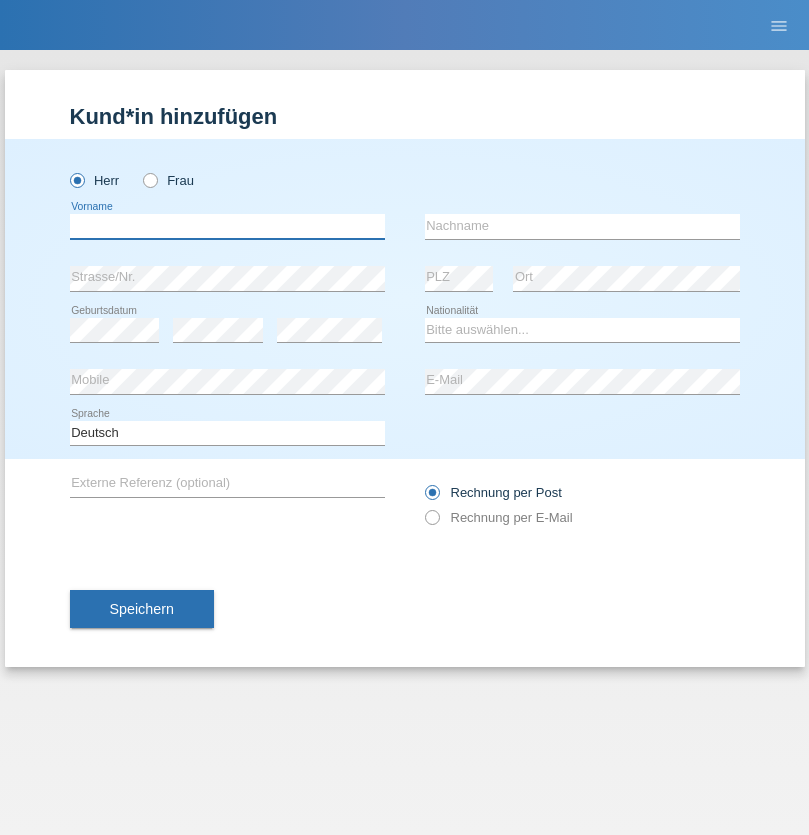 click at bounding box center (227, 226) 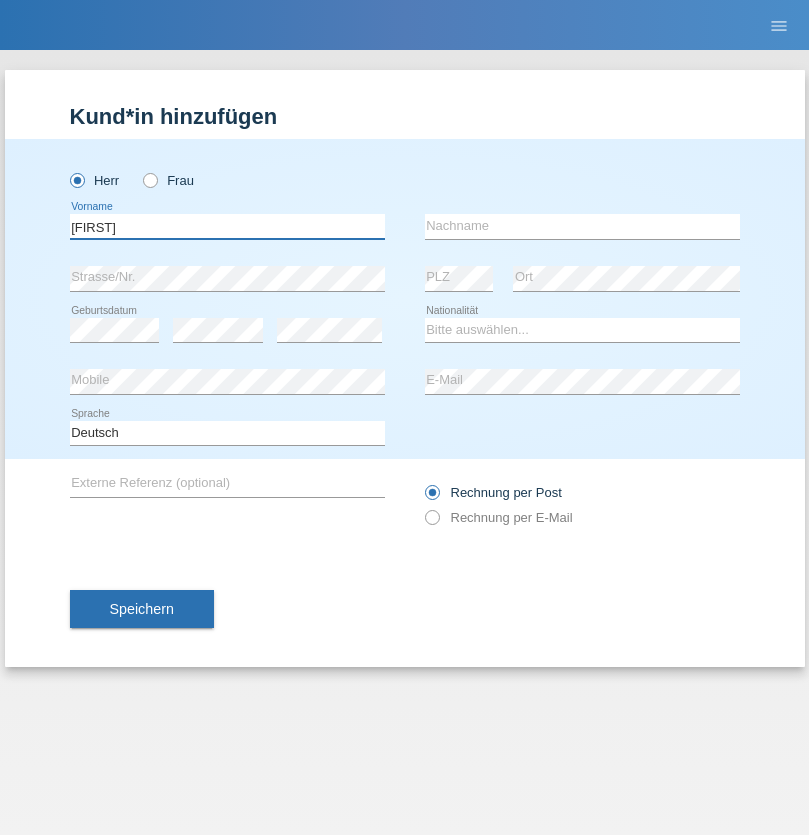 type on "[FIRST]" 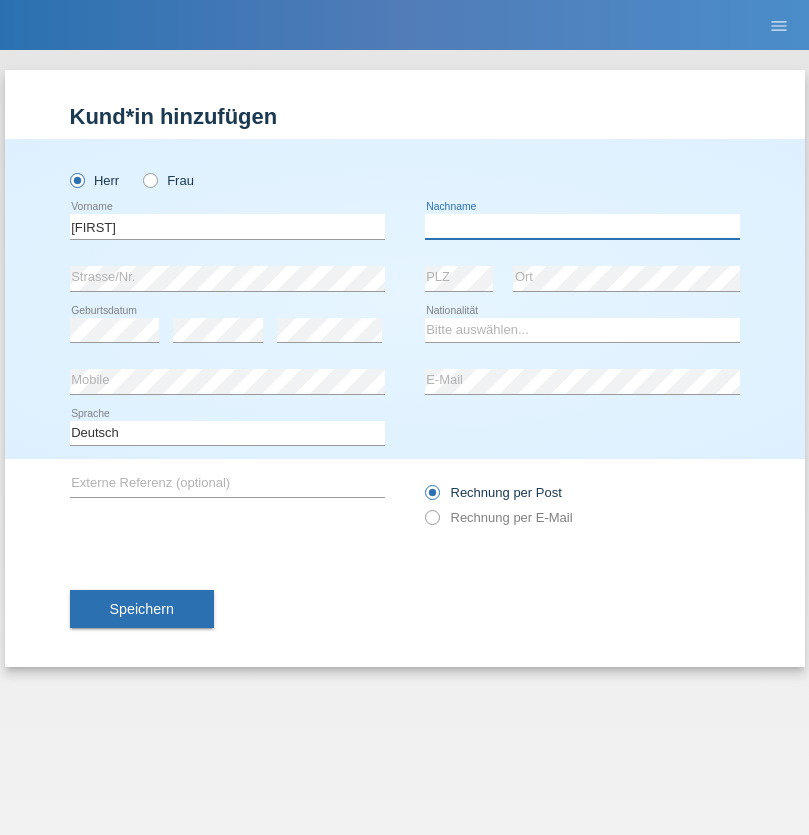 click at bounding box center [582, 226] 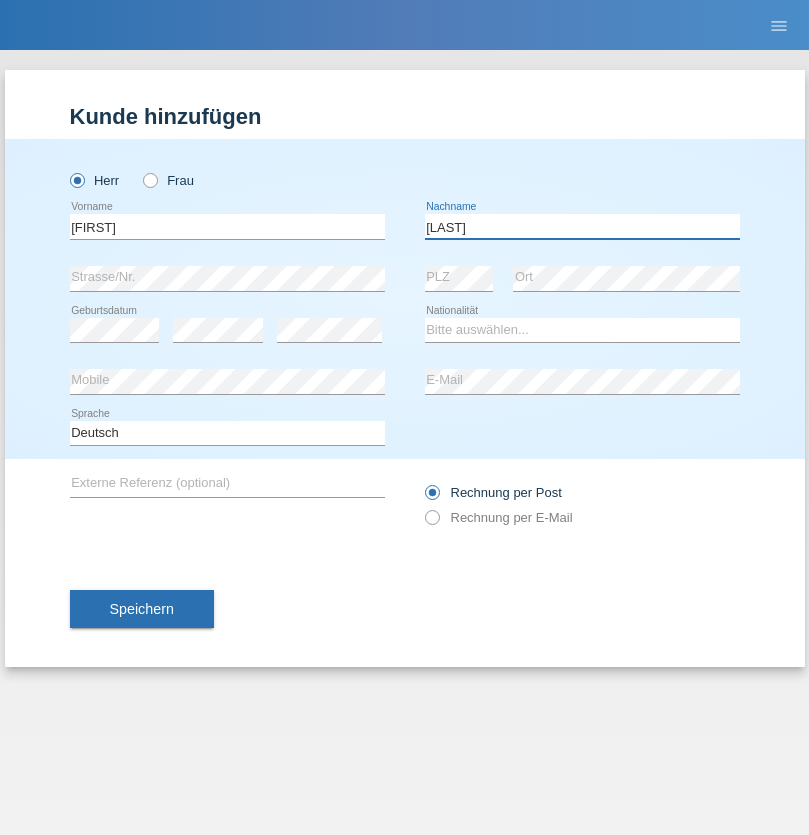type on "[LAST]" 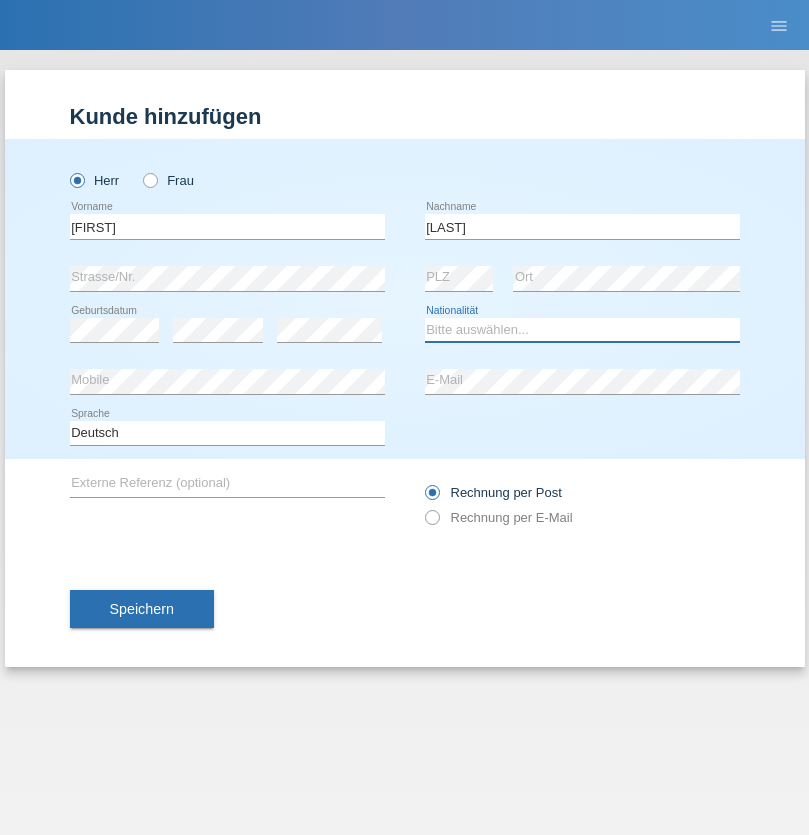 select on "IT" 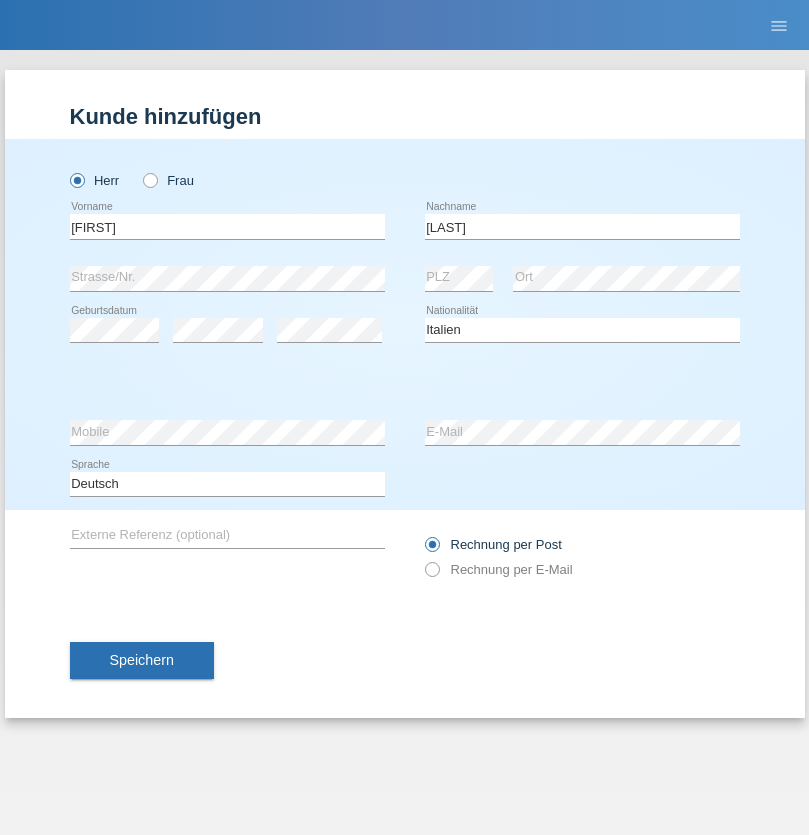 select on "C" 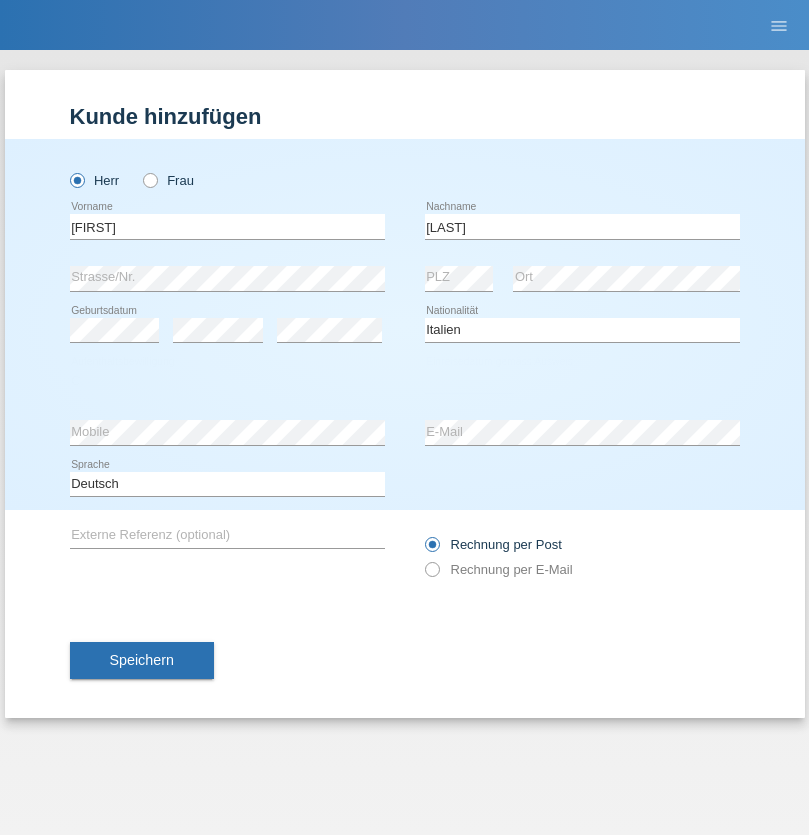 select on "07" 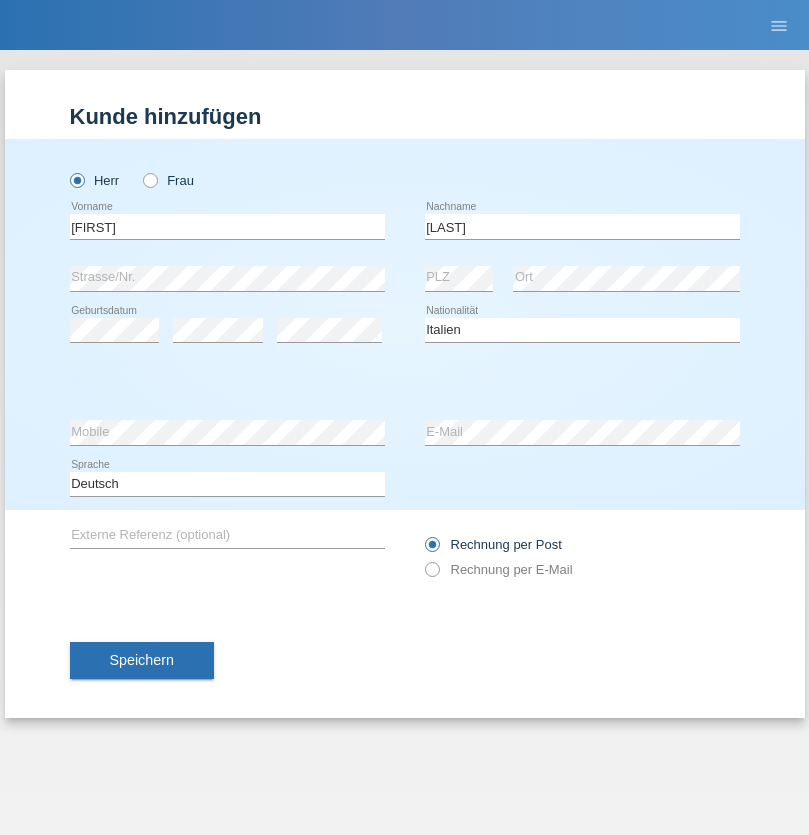 select on "07" 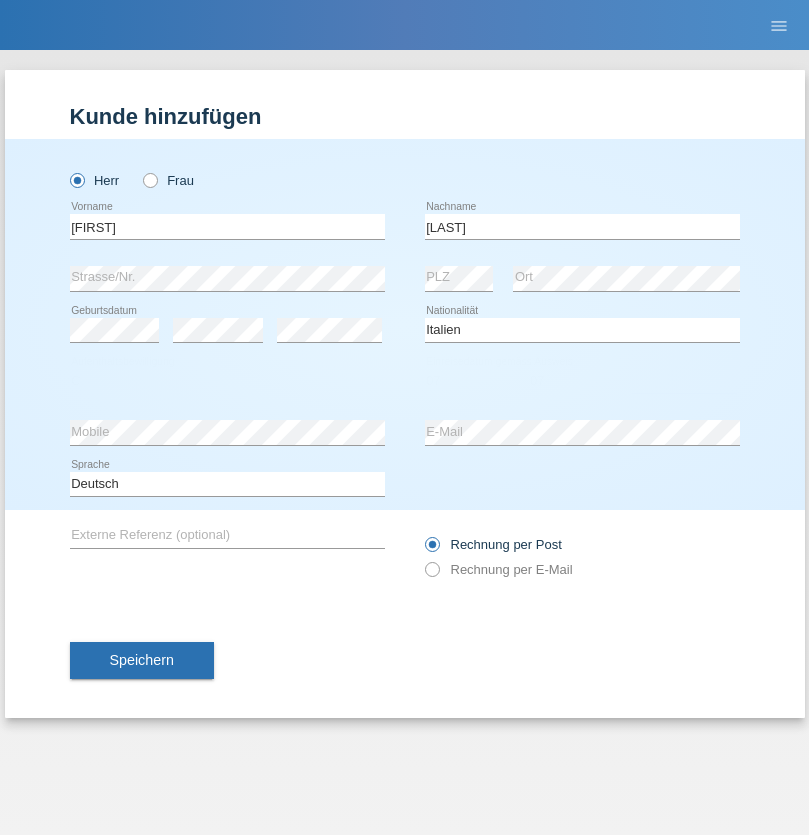 select on "2021" 